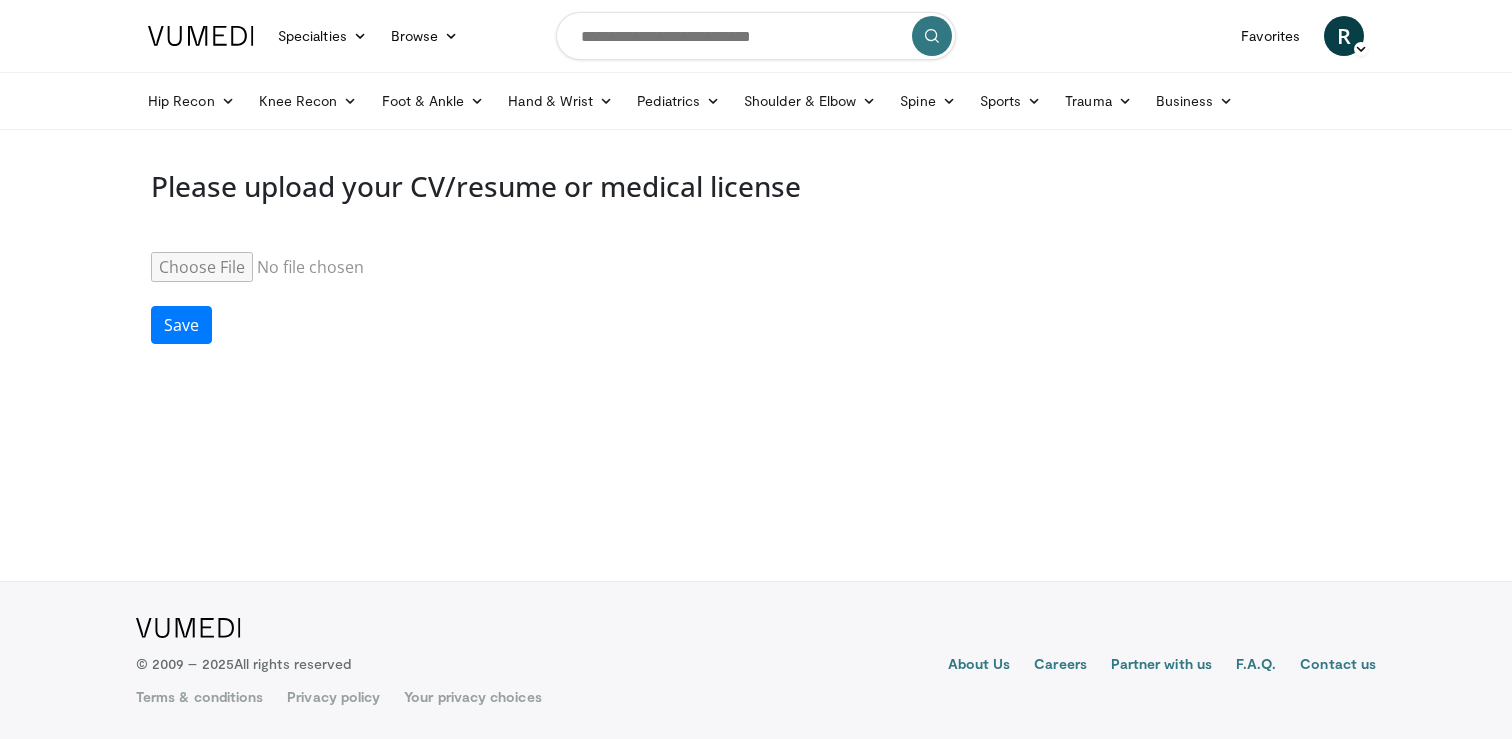 scroll, scrollTop: 0, scrollLeft: 0, axis: both 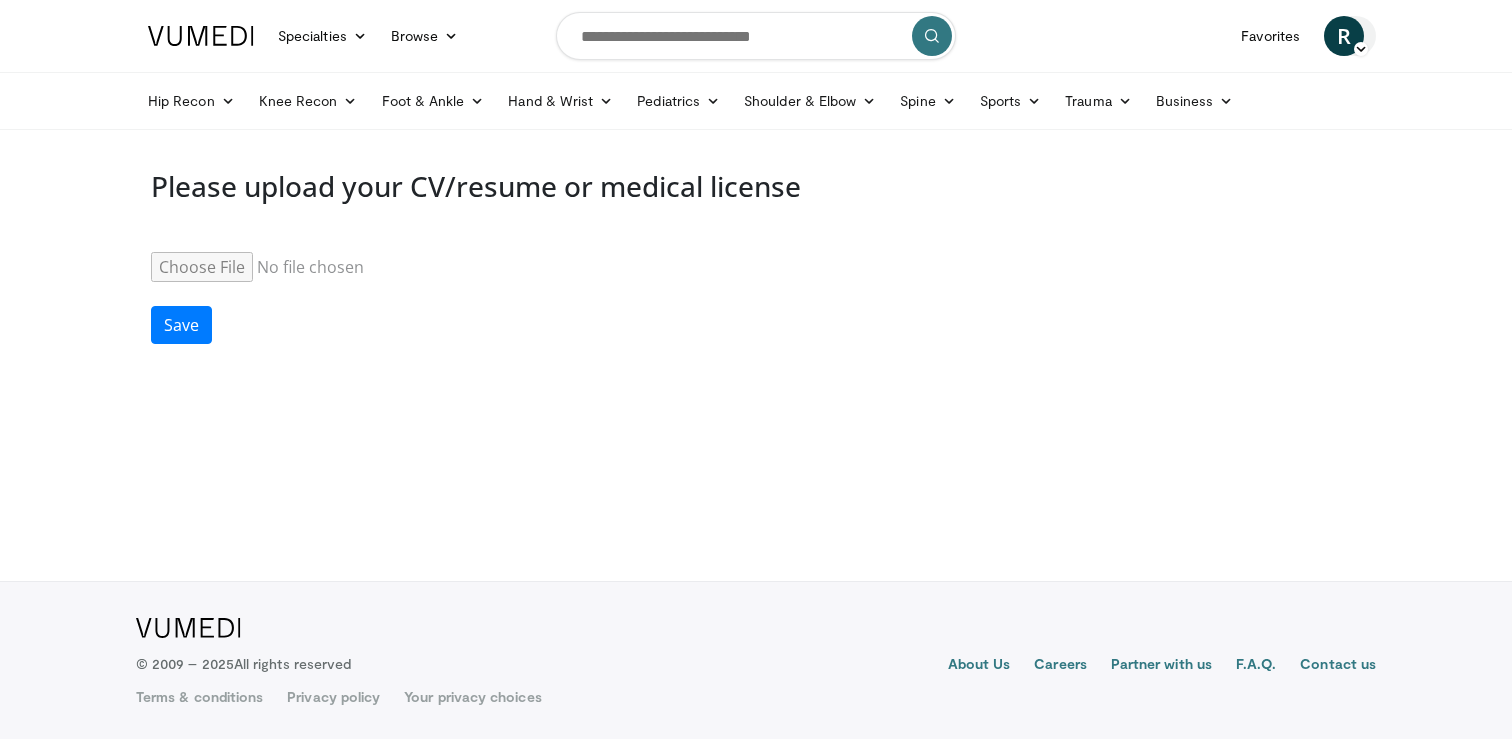 click on "R" at bounding box center [1344, 36] 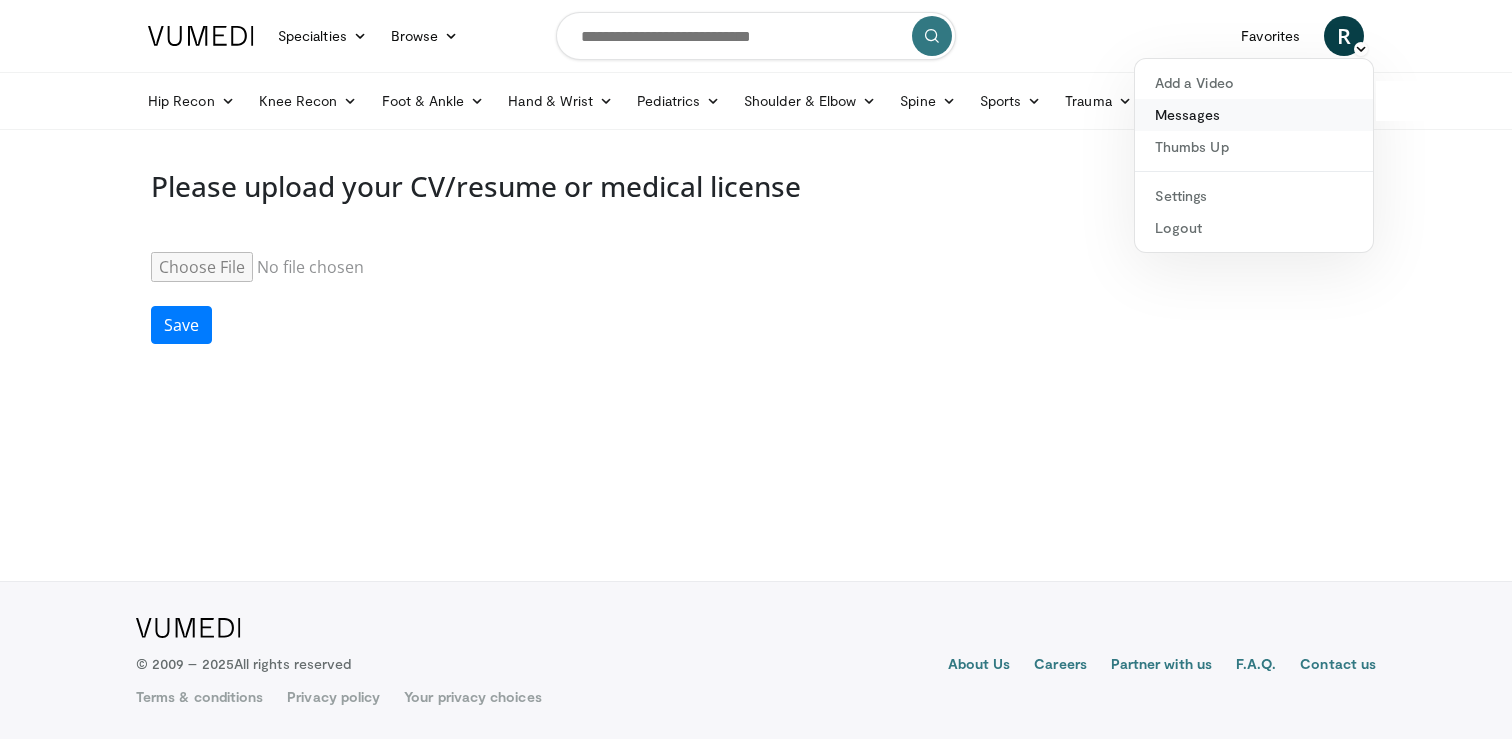 click on "Messages" at bounding box center [1254, 115] 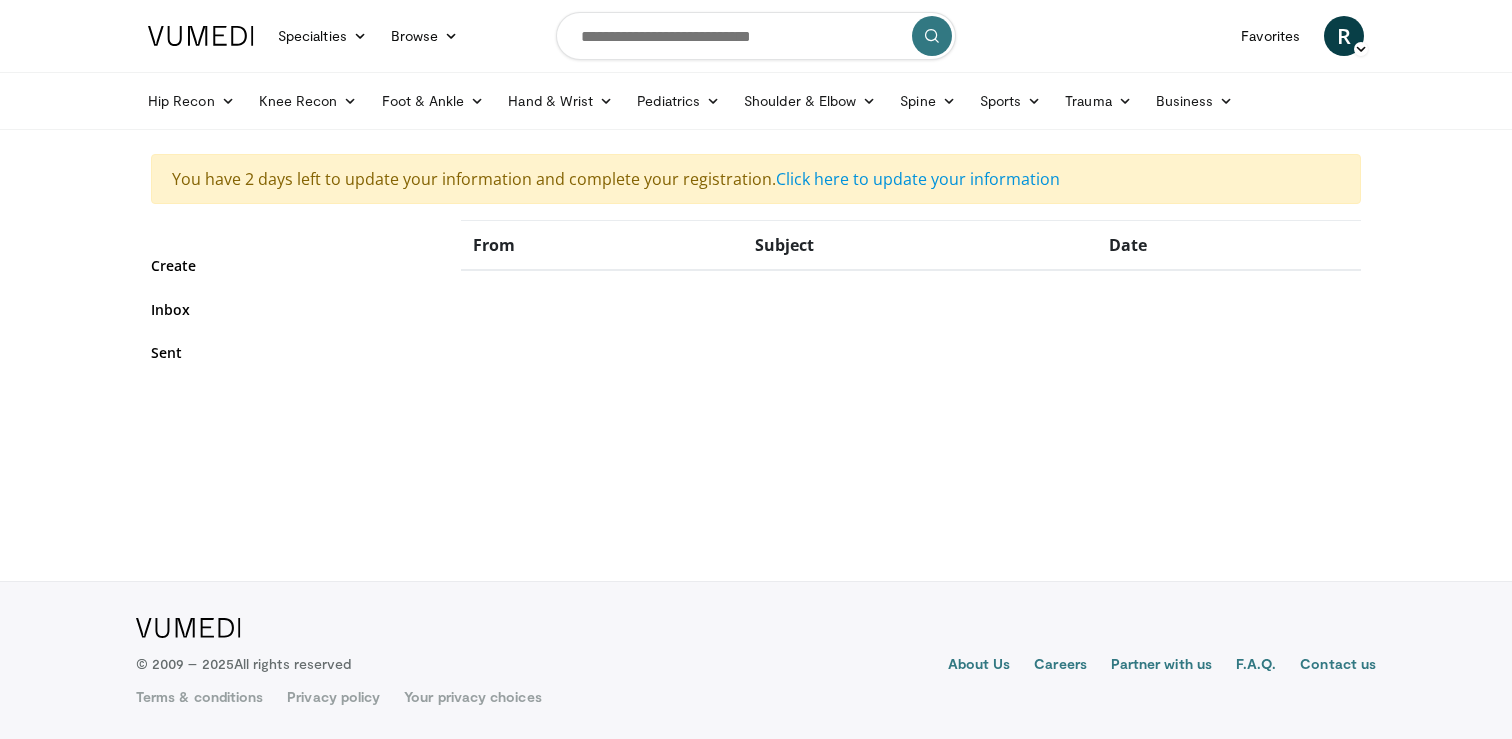 scroll, scrollTop: 0, scrollLeft: 0, axis: both 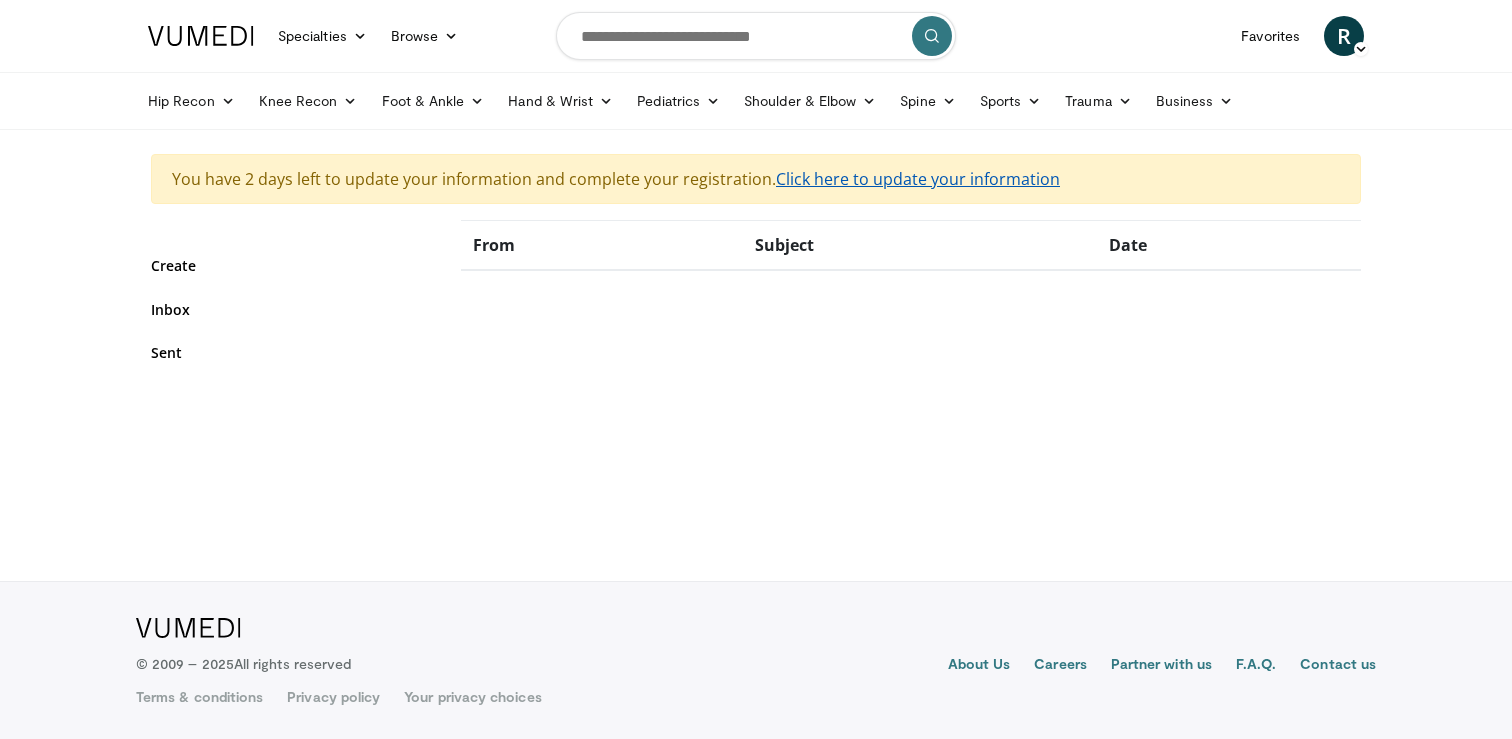 click on "Click here to update your information" at bounding box center [918, 179] 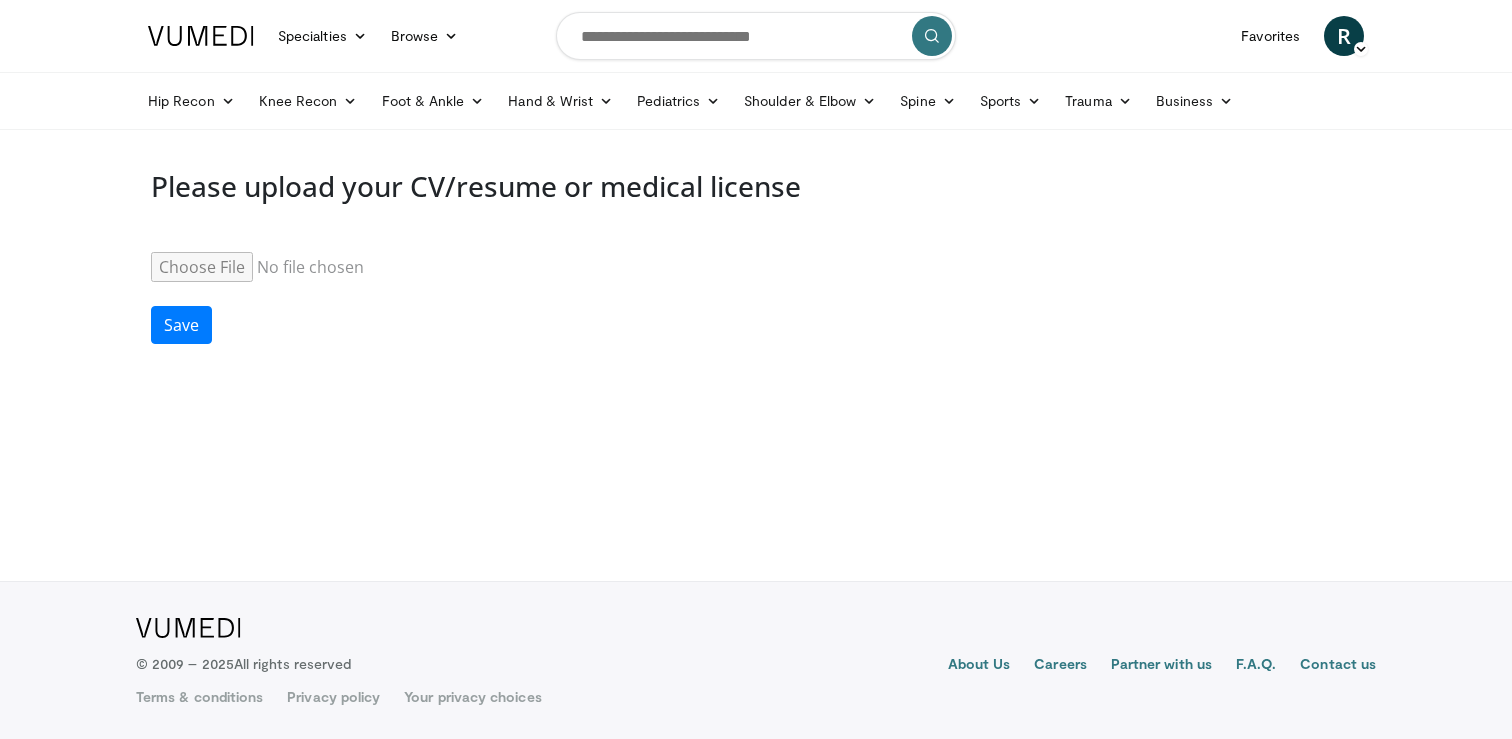 scroll, scrollTop: 0, scrollLeft: 0, axis: both 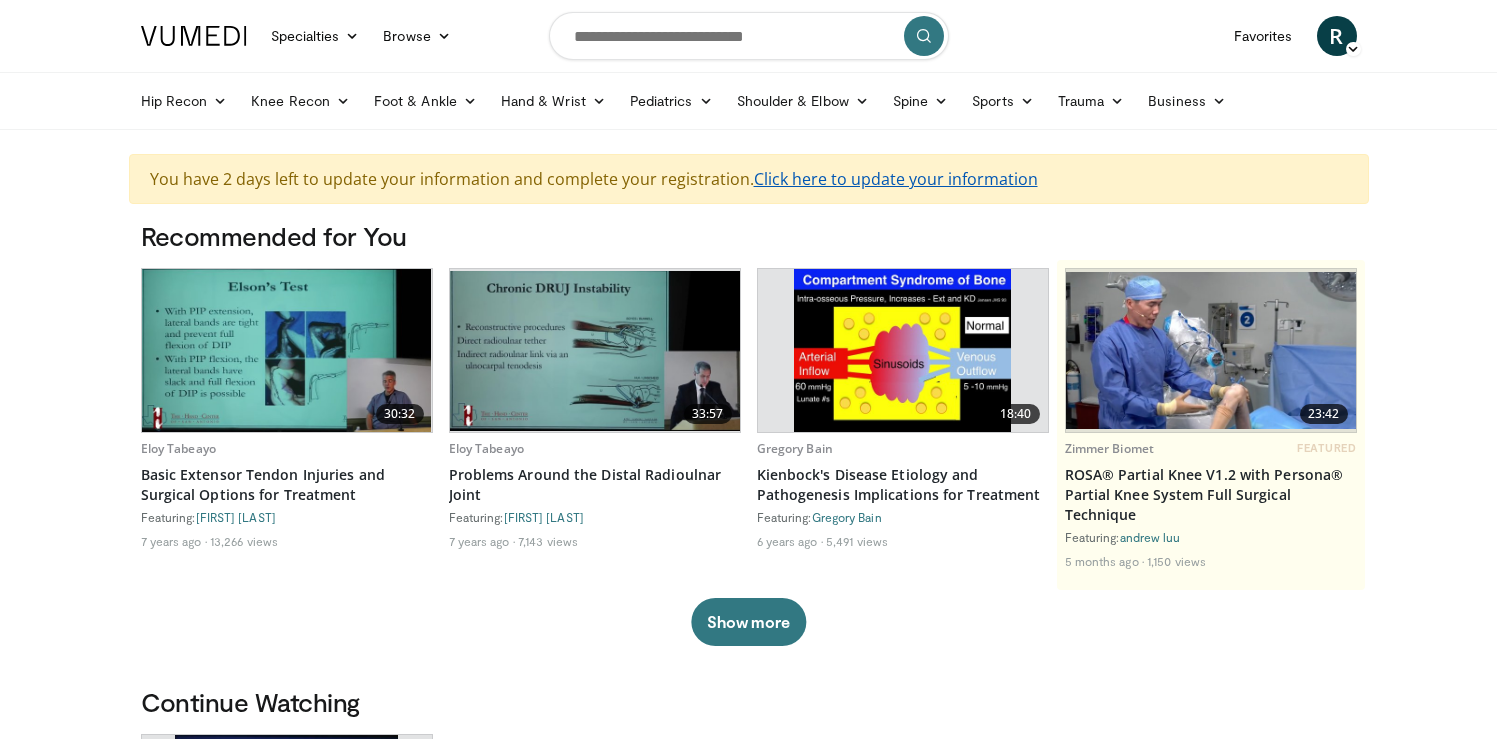 click on "Click here to update your information" at bounding box center (896, 179) 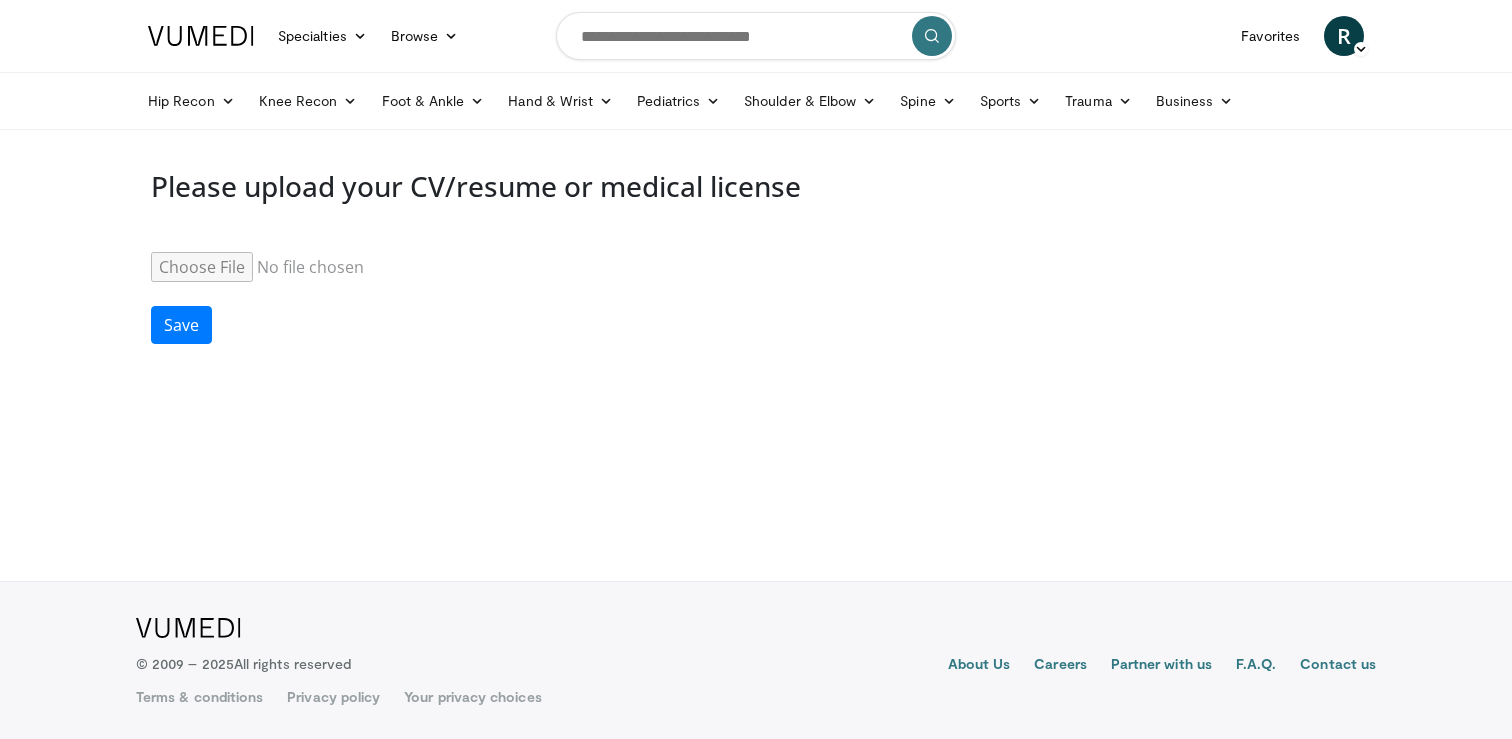 scroll, scrollTop: 0, scrollLeft: 0, axis: both 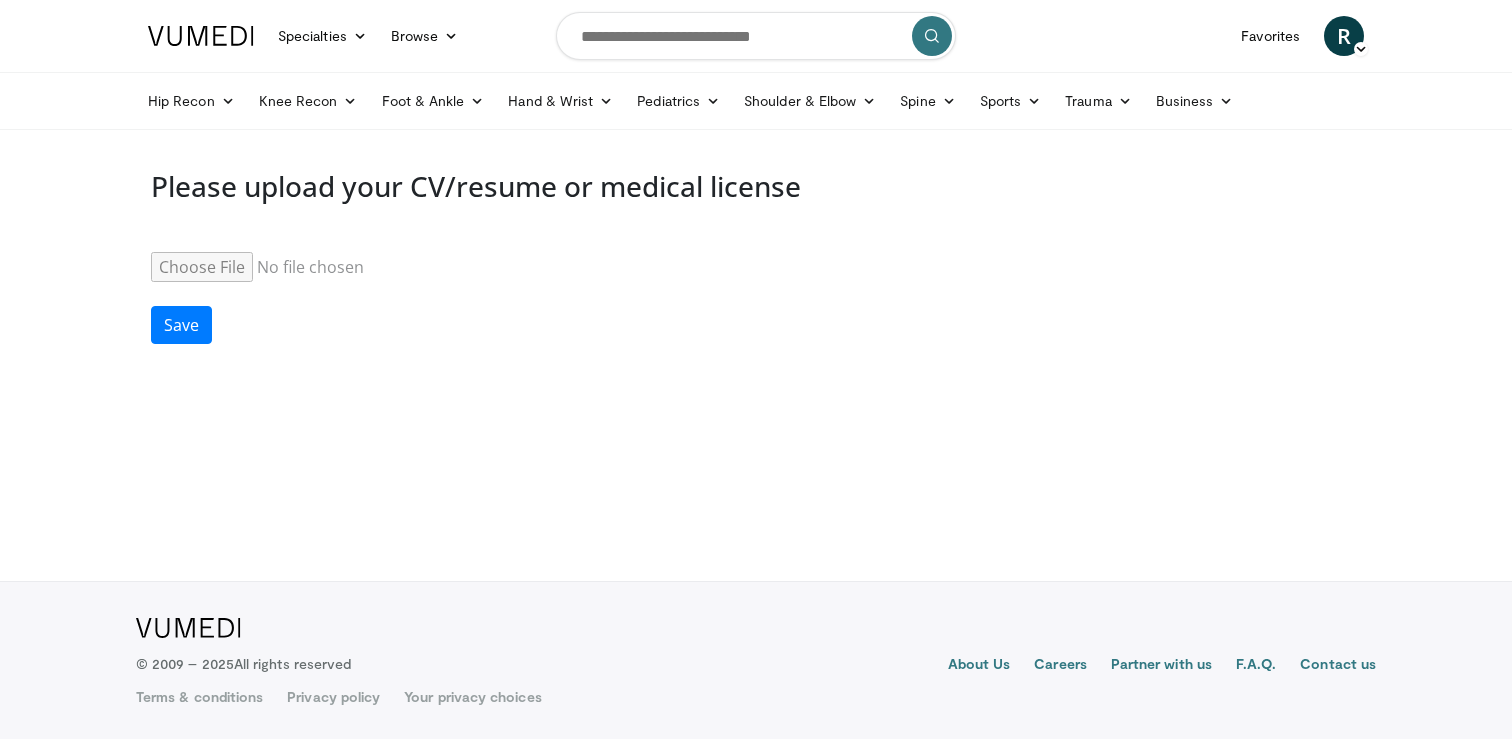 click on "Resume" at bounding box center (304, 267) 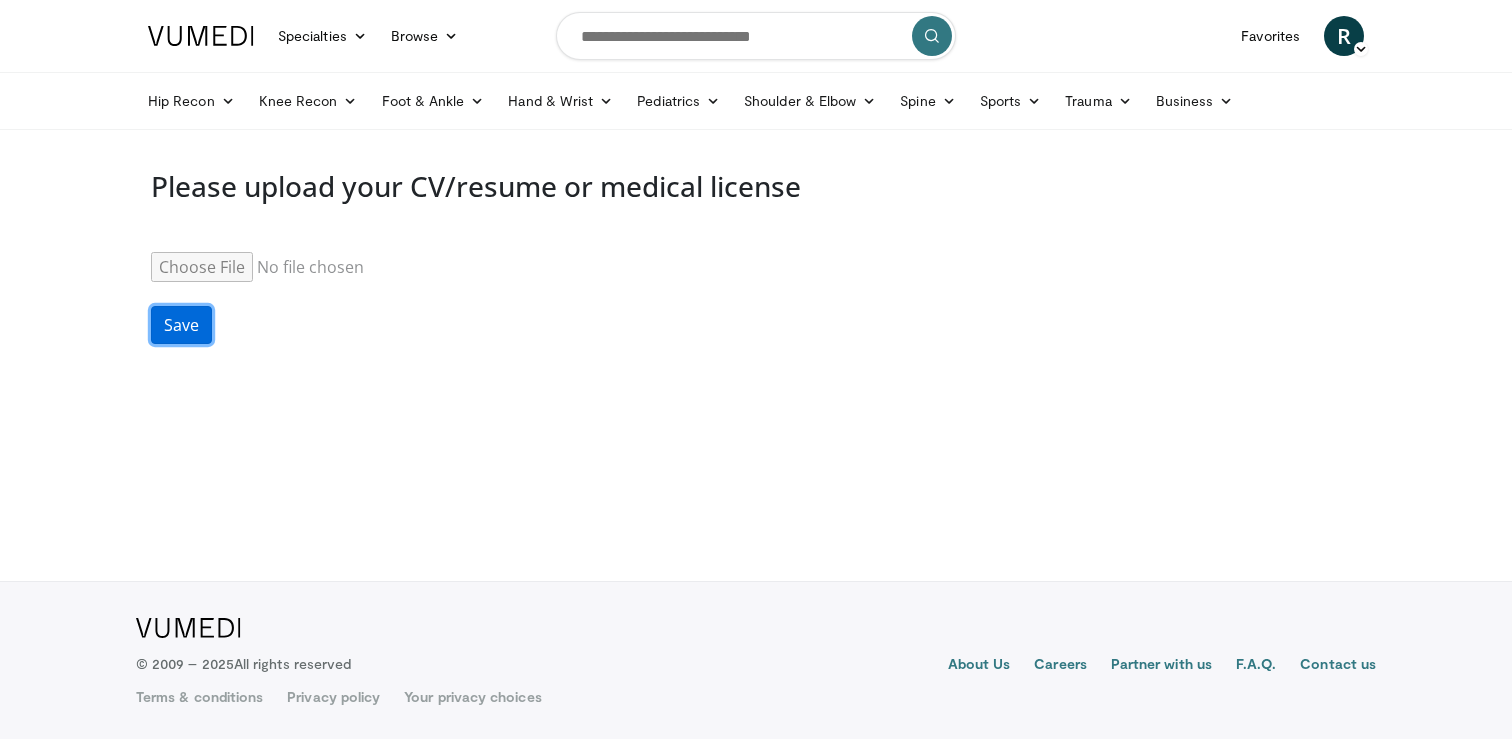click on "Save" at bounding box center [181, 325] 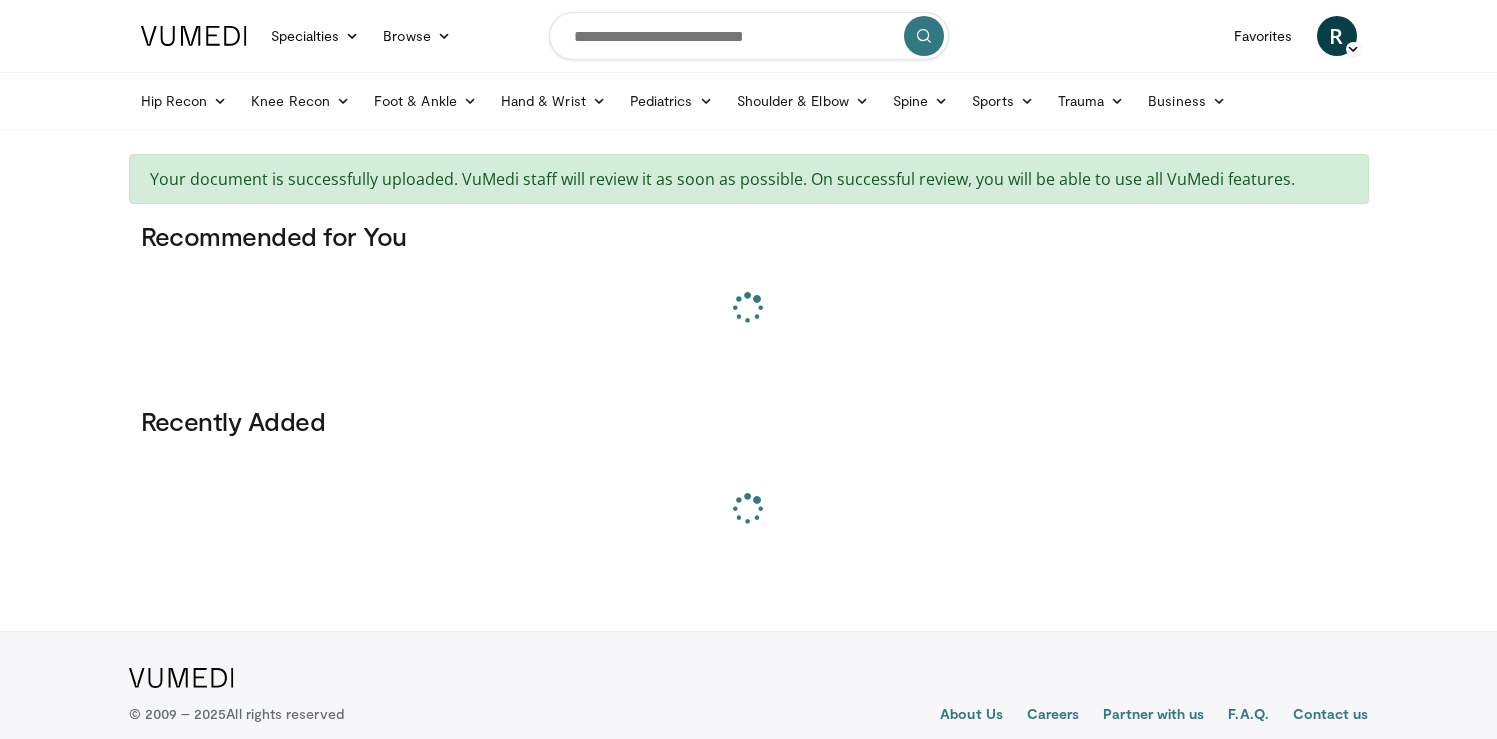 scroll, scrollTop: 0, scrollLeft: 0, axis: both 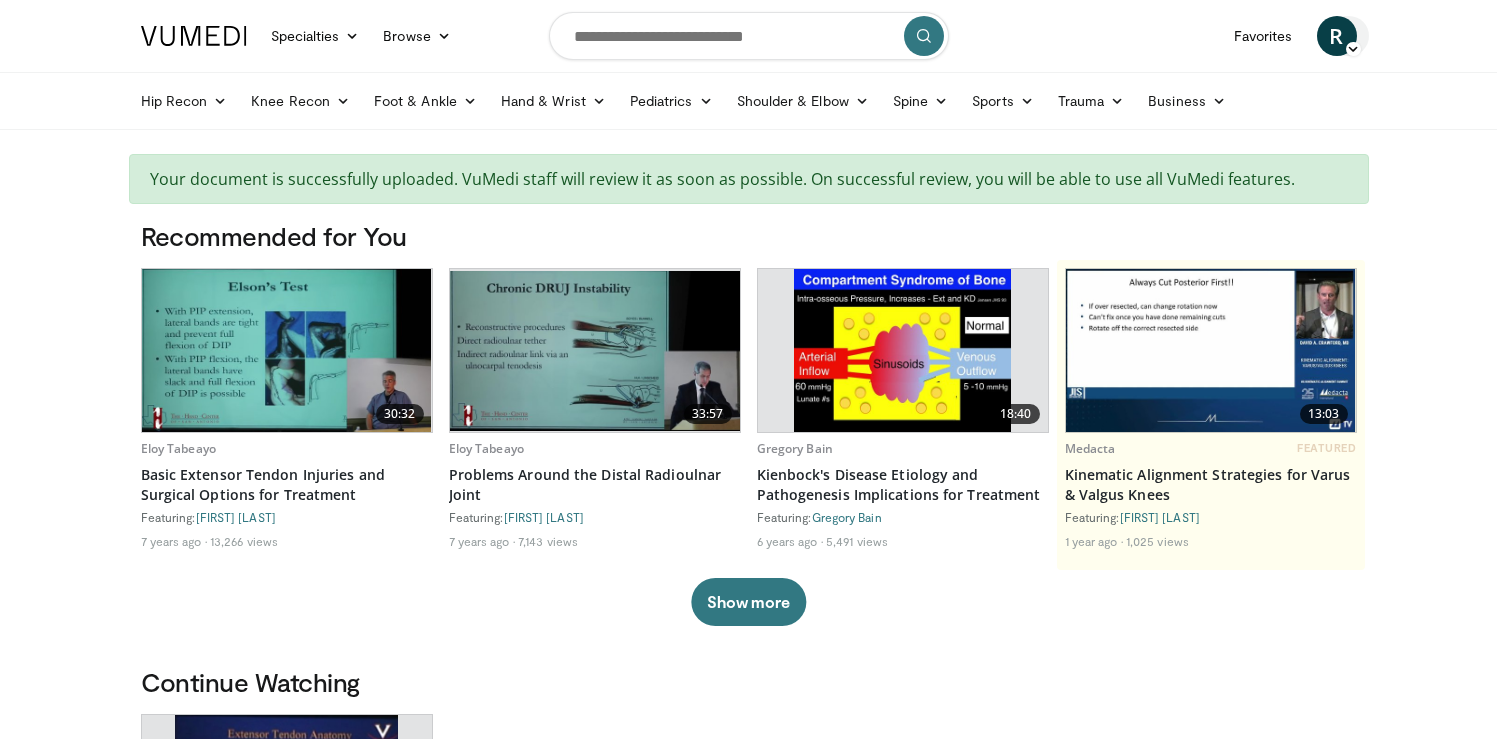 click at bounding box center (1353, 49) 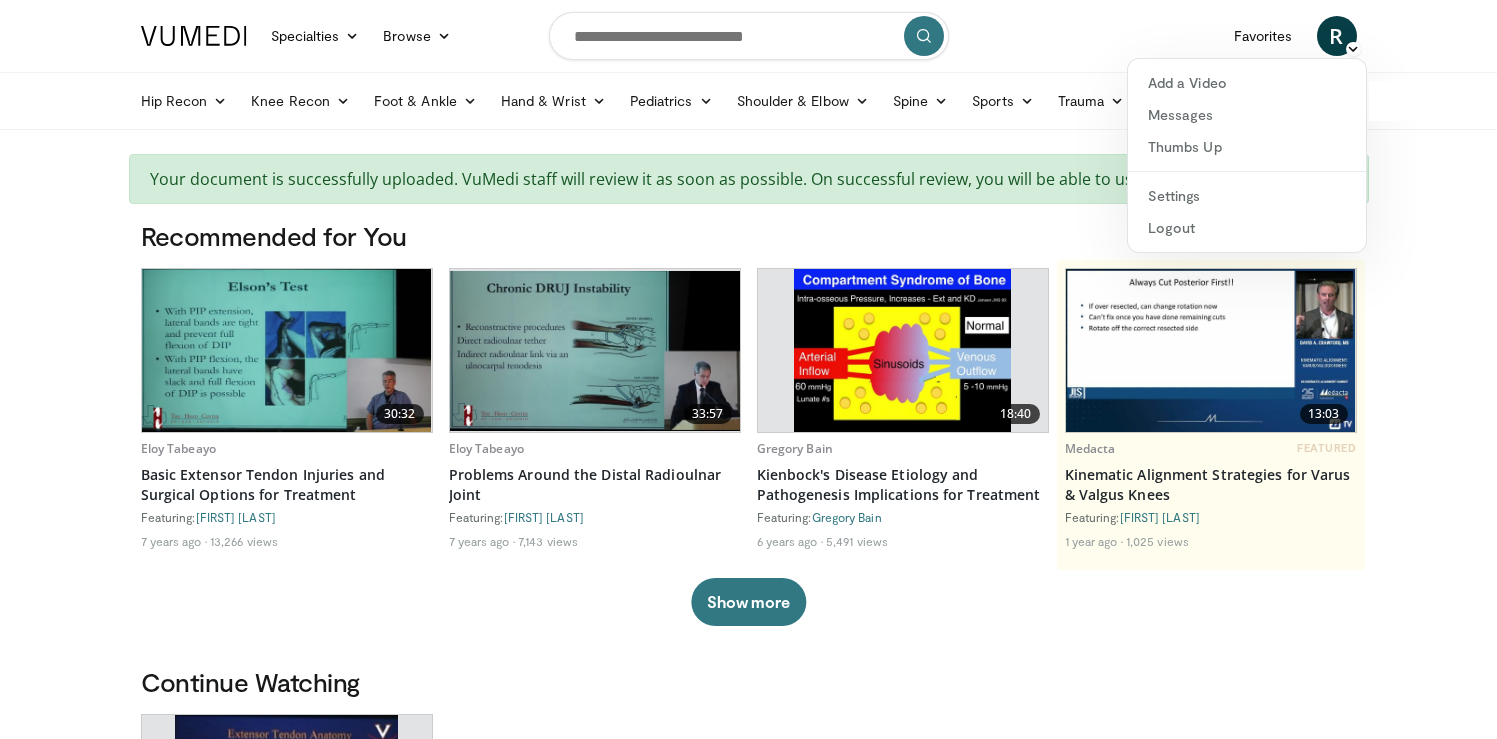 click on "Specialties
Adult & Family Medicine
Allergy, Asthma, Immunology
Anesthesiology
Cardiology
Dental
Dermatology
Endocrinology
Gastroenterology & Hepatology
General Surgery
Hematology & Oncology
Infectious Disease
Nephrology
Neurology
Neurosurgery
Obstetrics & Gynecology
Ophthalmology
Oral Maxillofacial
Orthopaedics
Otolaryngology
Pediatrics
Plastic Surgery
Podiatry
Psychiatry
Pulmonology
Radiation Oncology
Radiology
Rheumatology
Urology" at bounding box center [748, 1203] 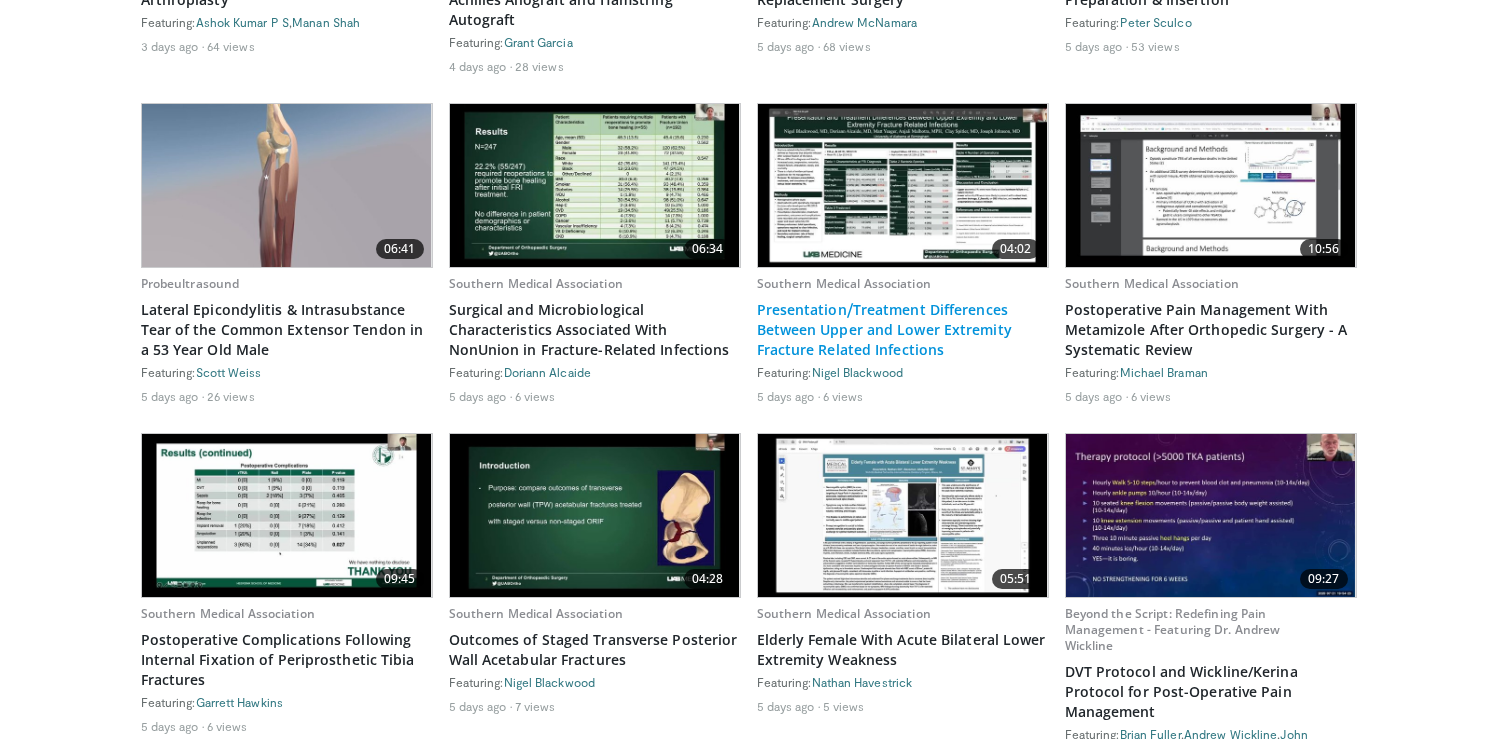 scroll, scrollTop: 1778, scrollLeft: 0, axis: vertical 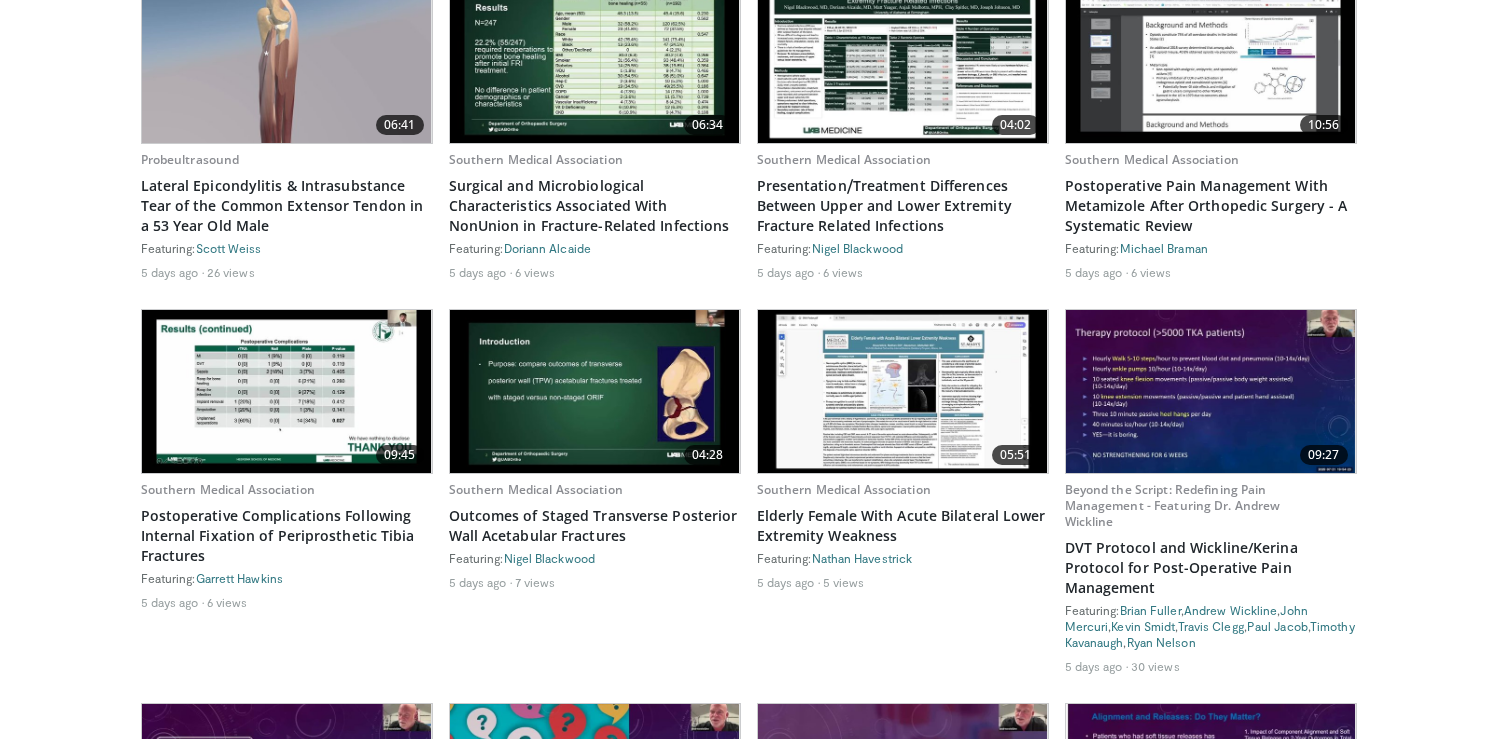 click at bounding box center [595, 391] 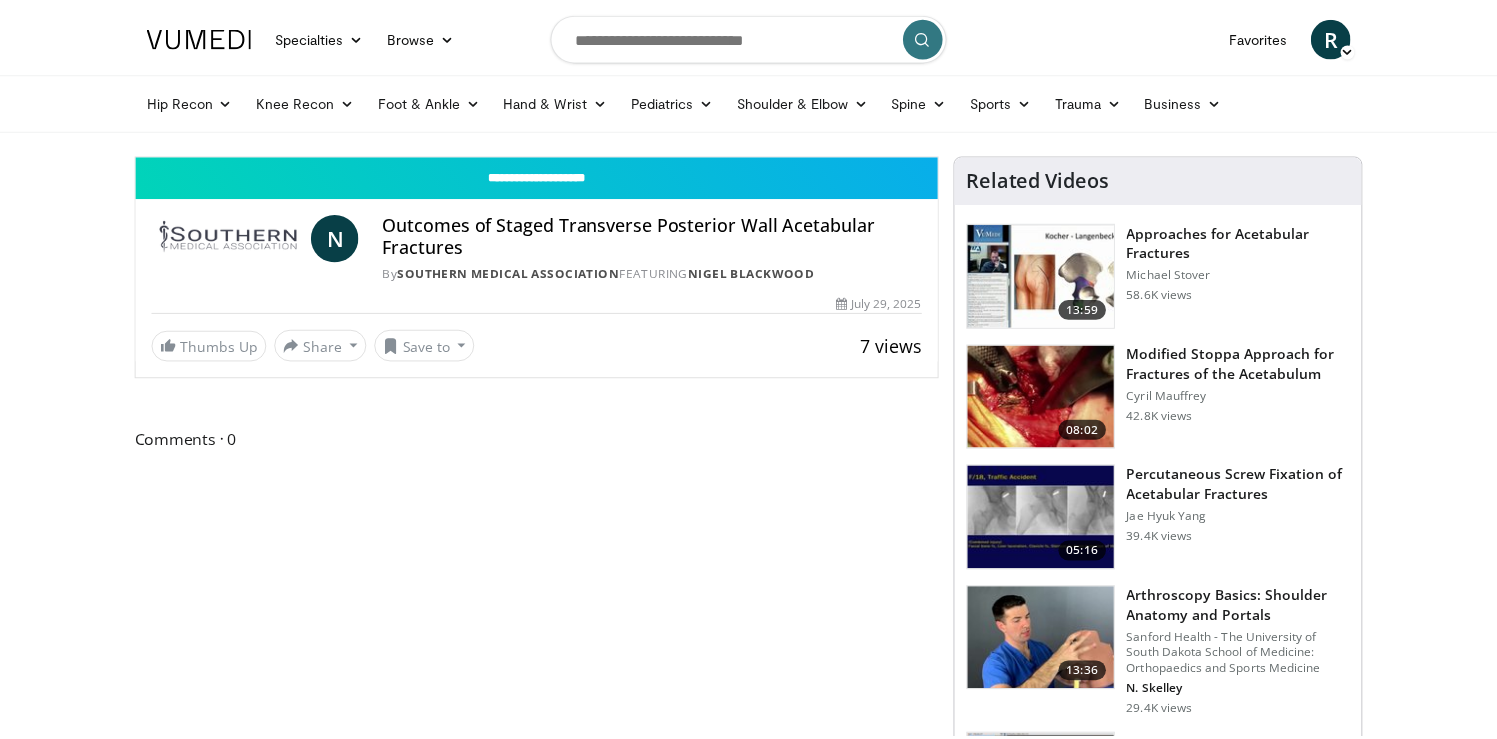 scroll, scrollTop: 0, scrollLeft: 0, axis: both 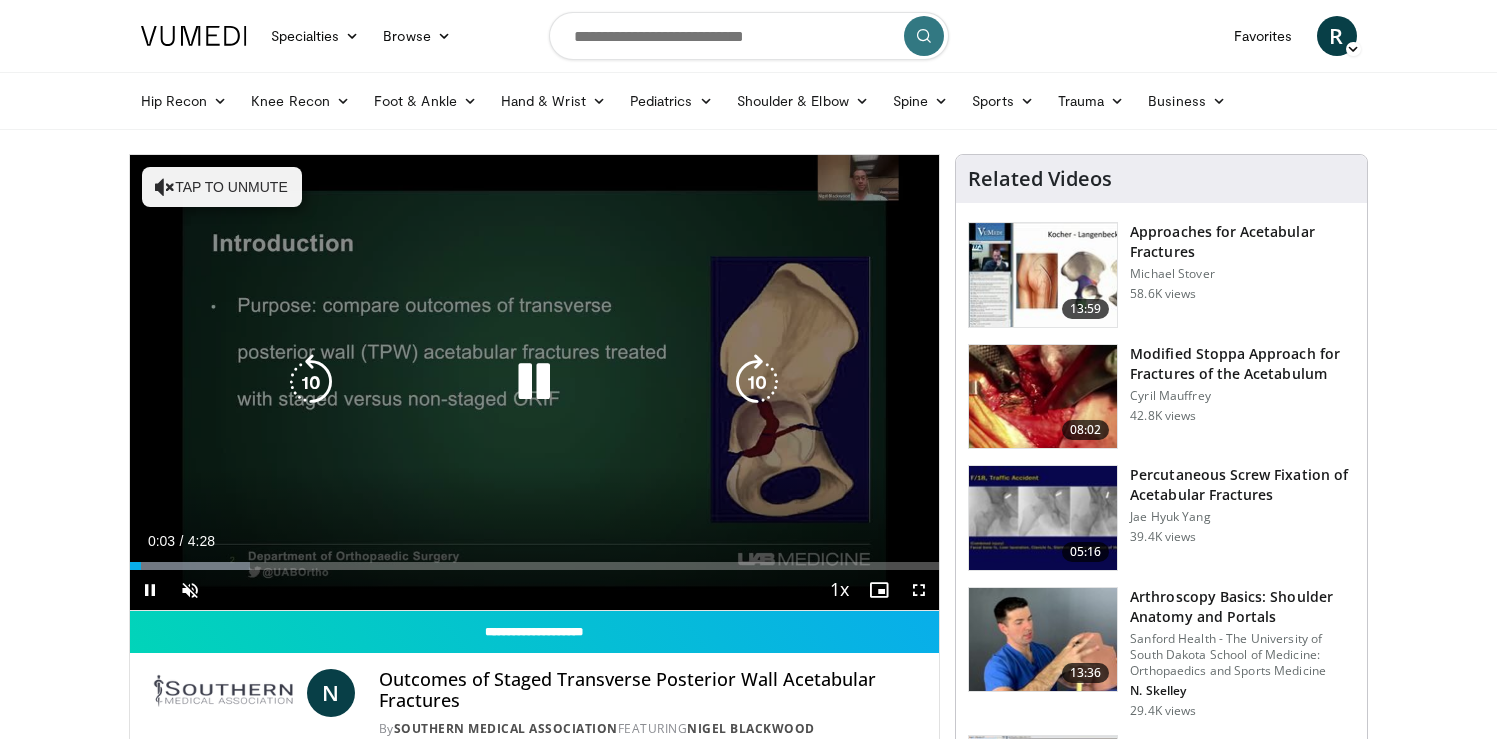 click on "Tap to unmute" at bounding box center [222, 187] 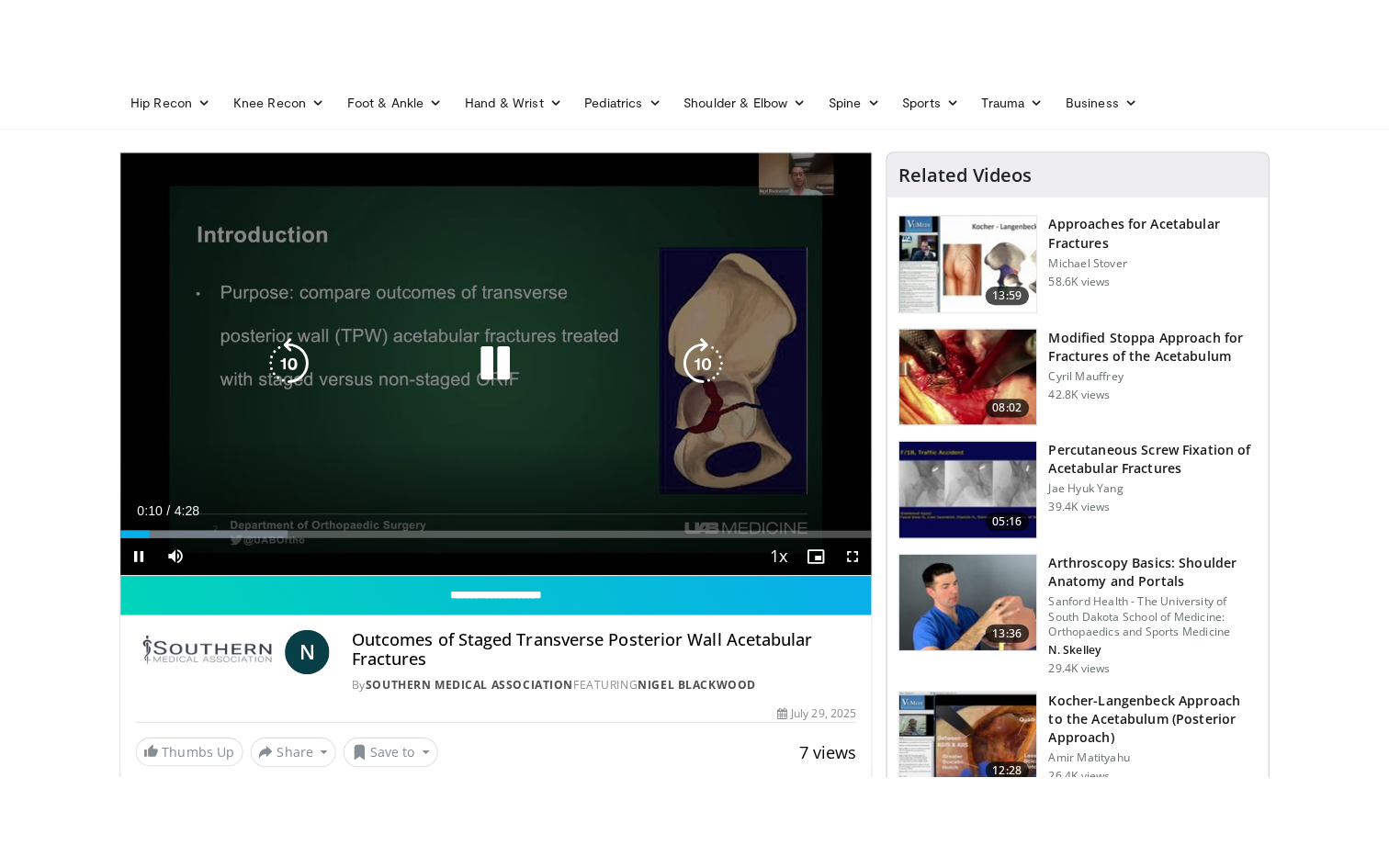 scroll, scrollTop: 57, scrollLeft: 0, axis: vertical 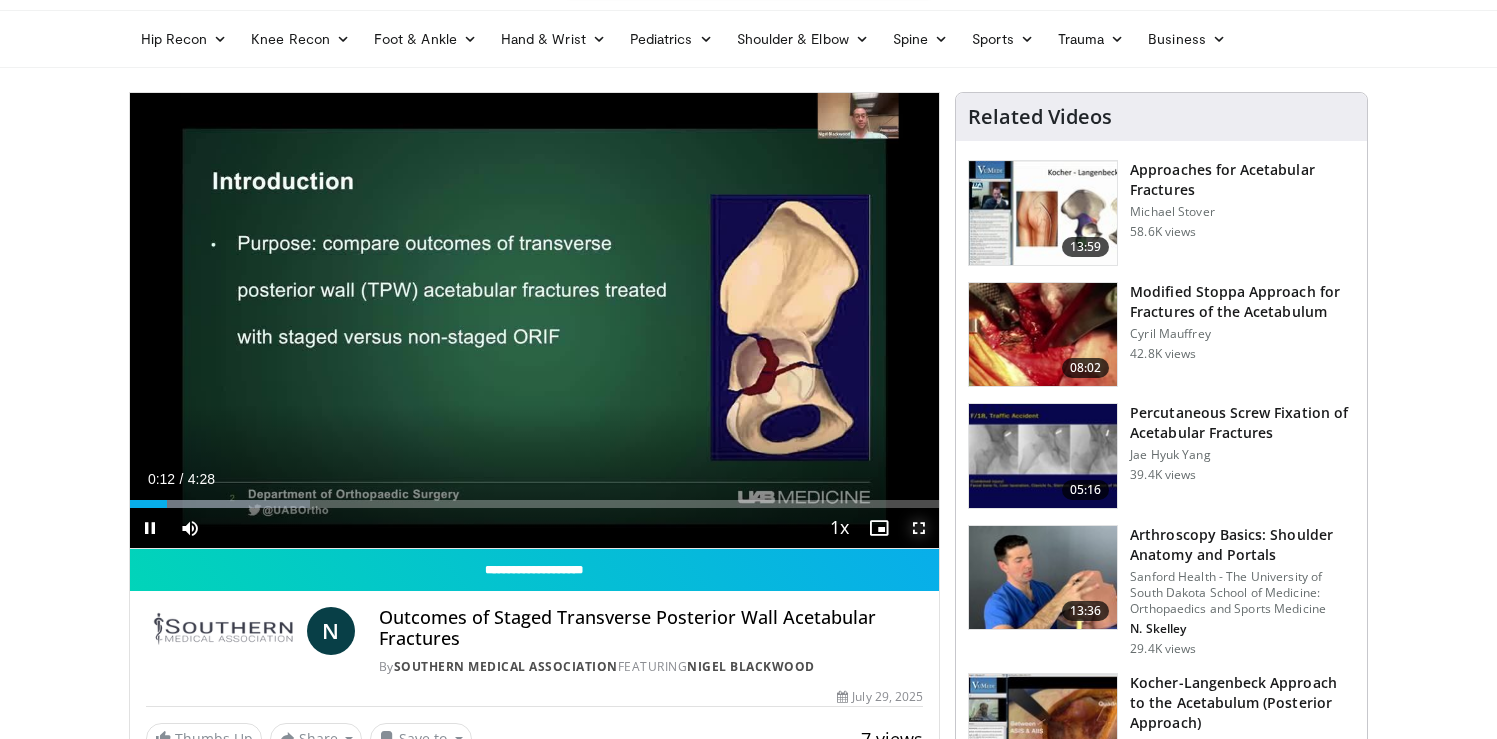 click at bounding box center [919, 528] 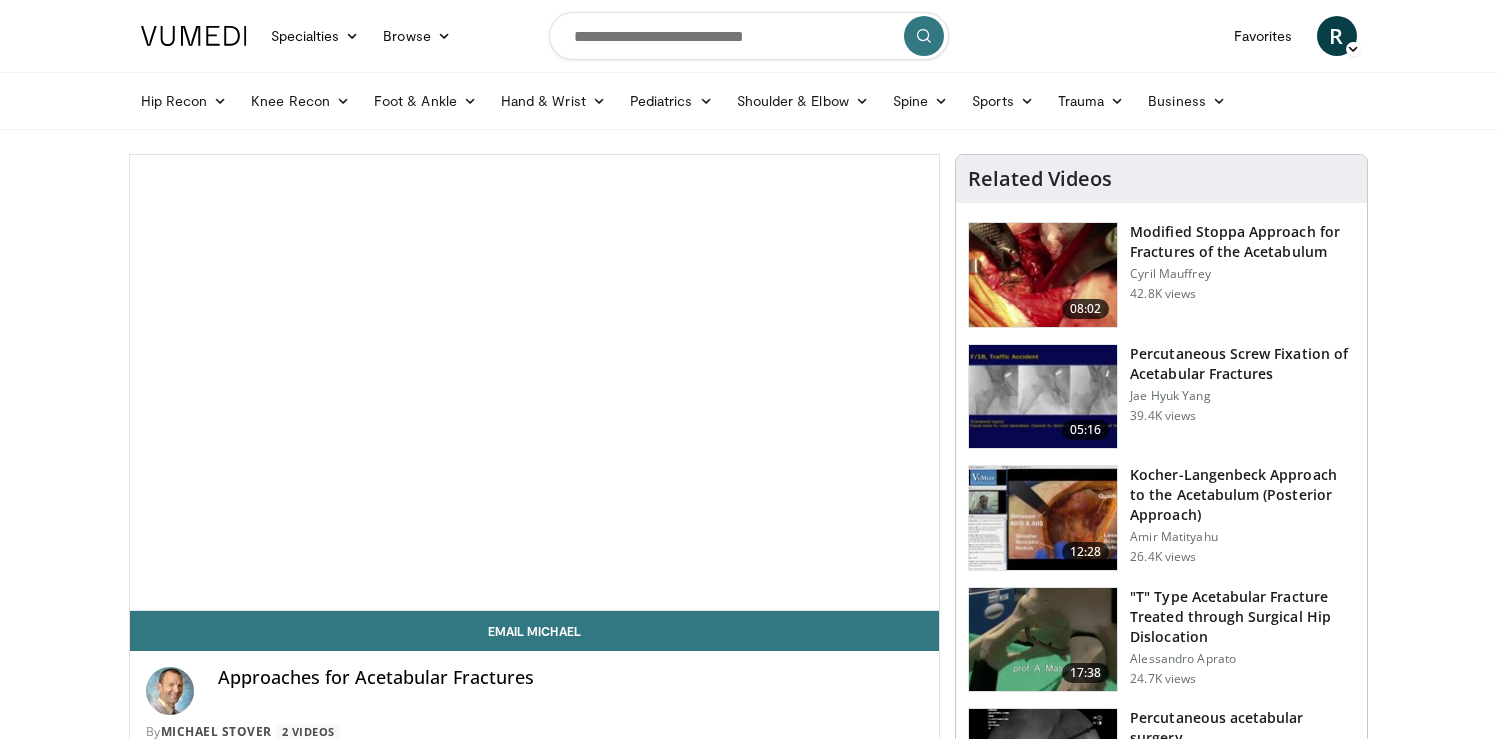 scroll, scrollTop: 0, scrollLeft: 0, axis: both 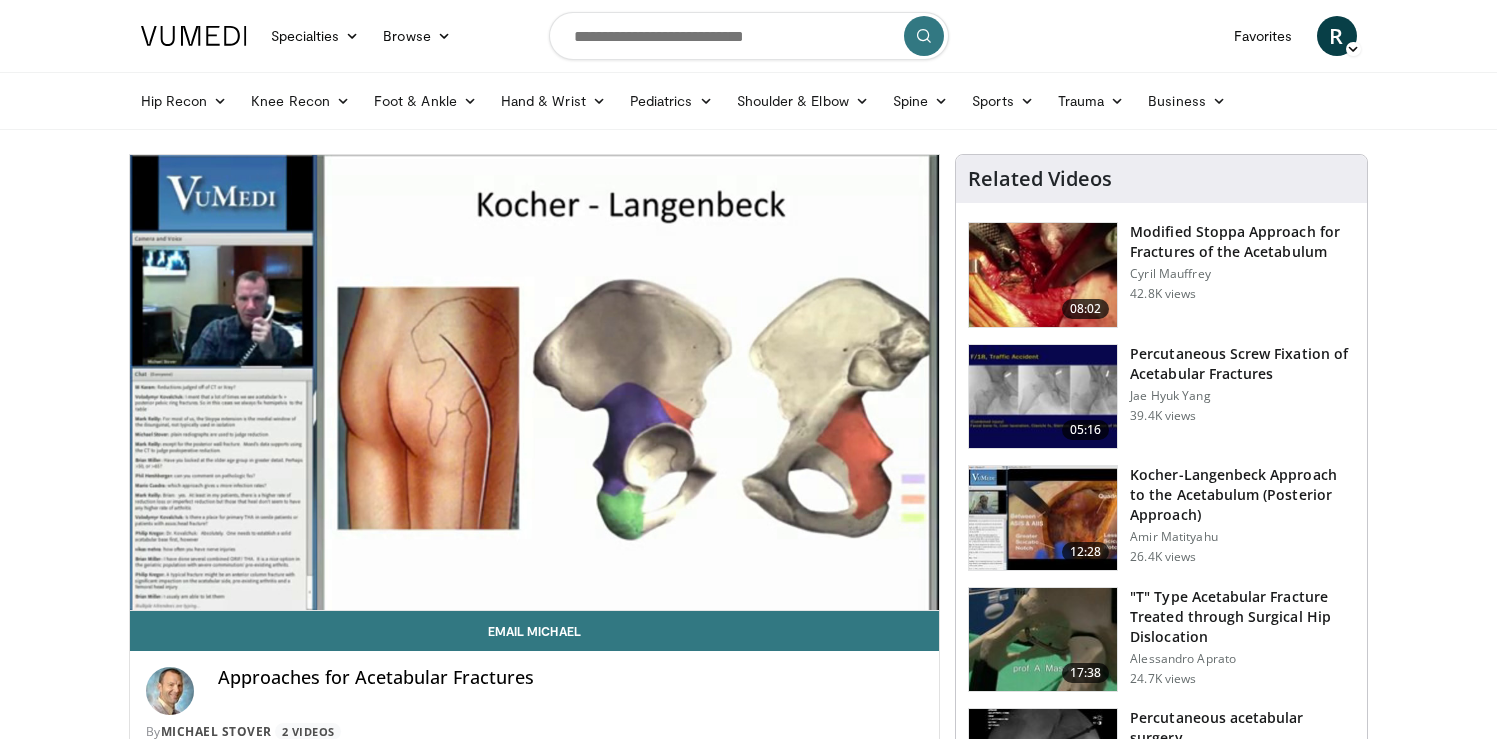 click at bounding box center (194, 36) 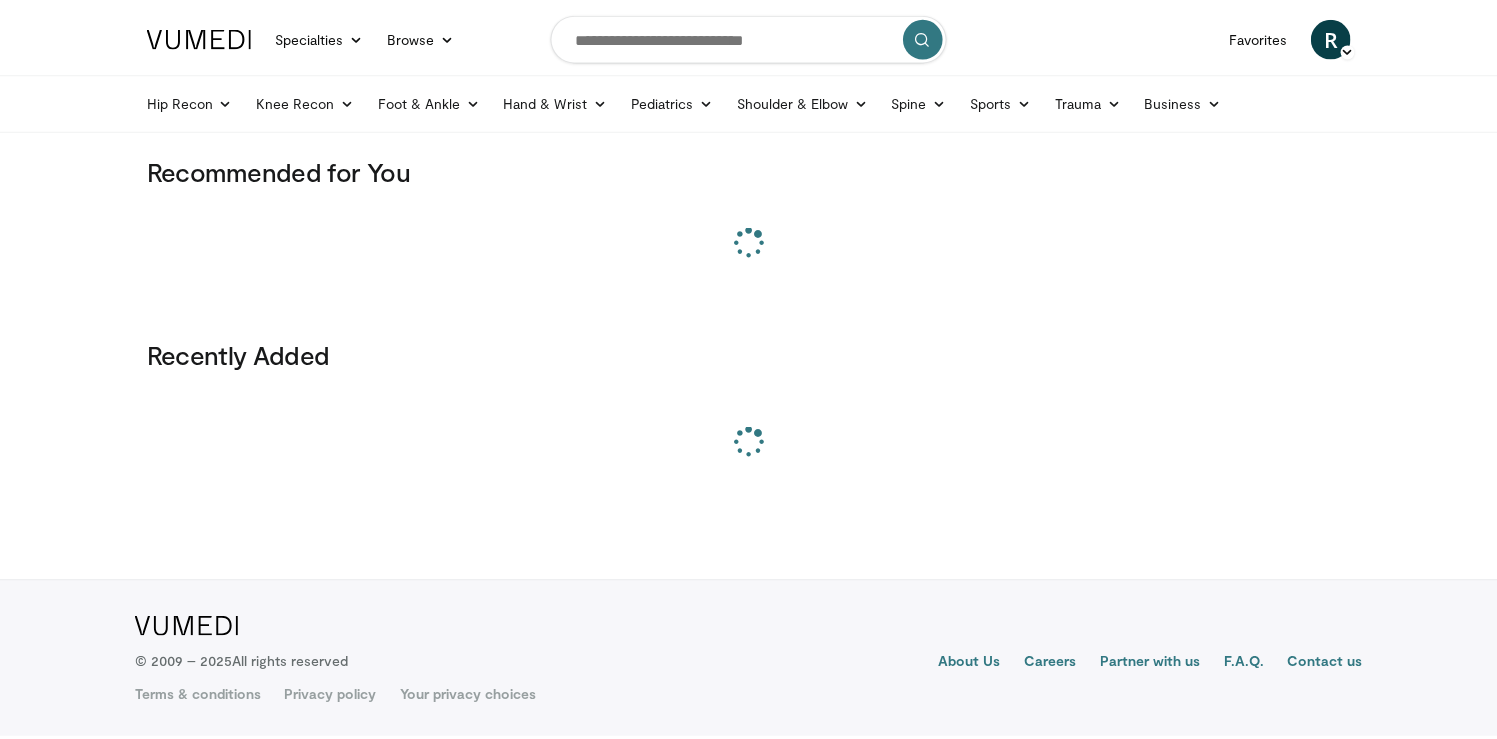 scroll, scrollTop: 0, scrollLeft: 0, axis: both 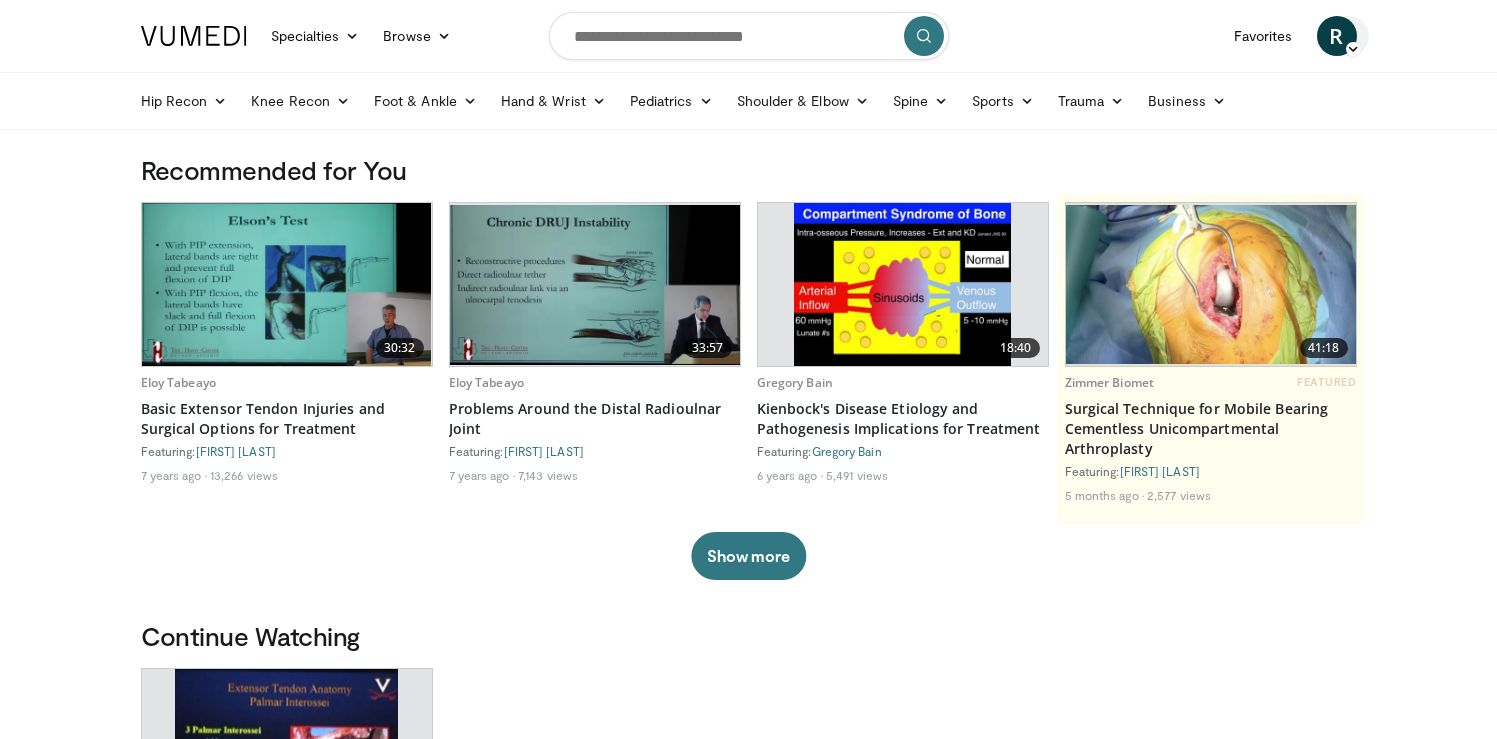 click on "R" at bounding box center (1337, 36) 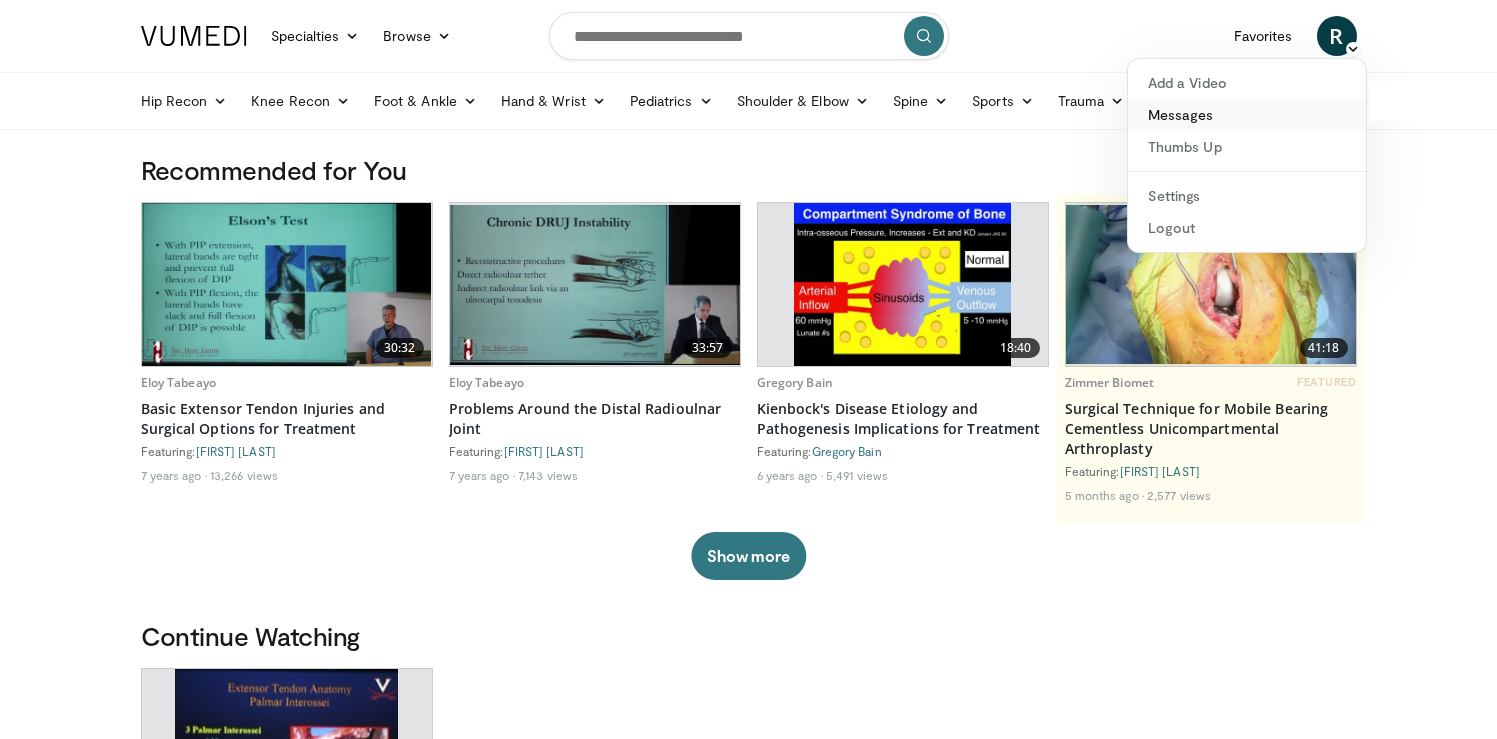 click on "Messages" at bounding box center [1247, 115] 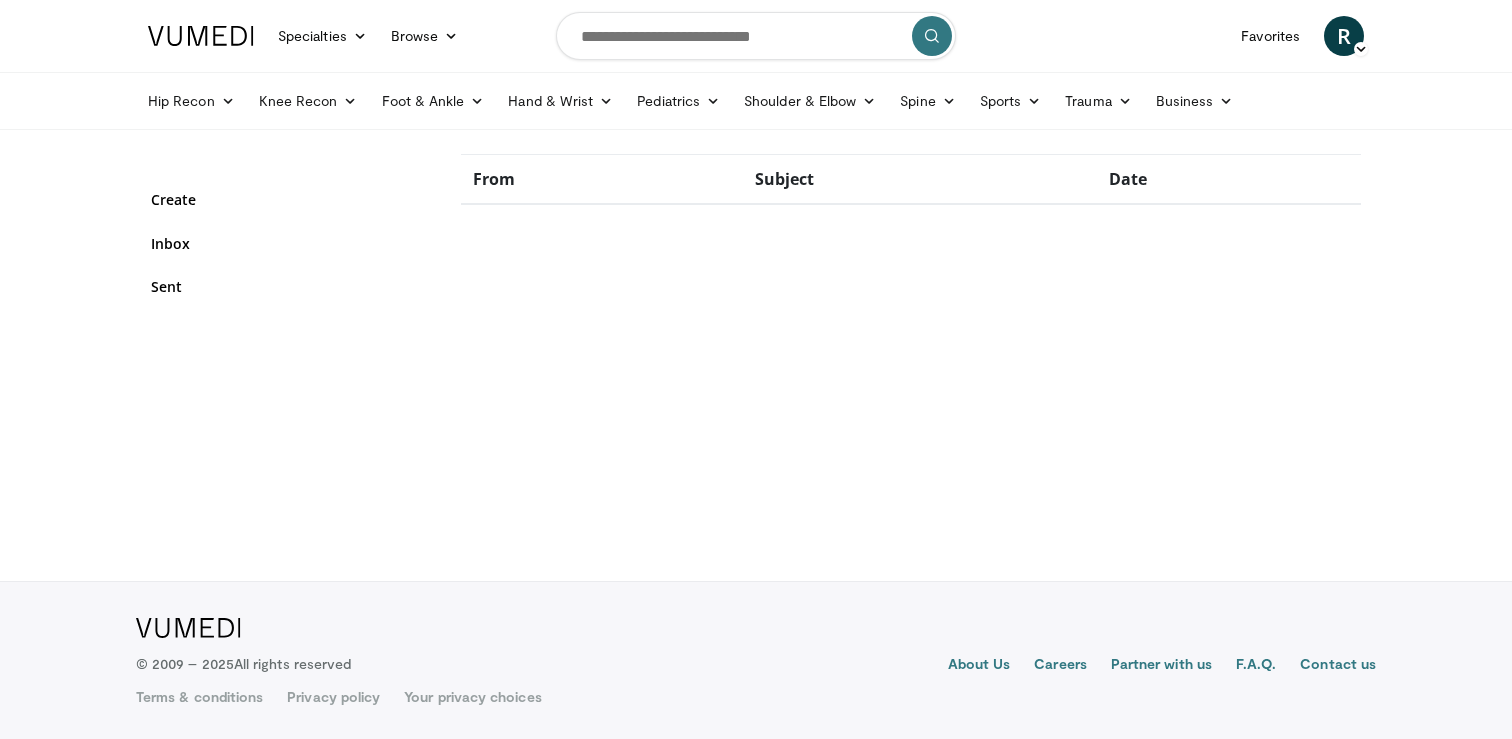 scroll, scrollTop: 0, scrollLeft: 0, axis: both 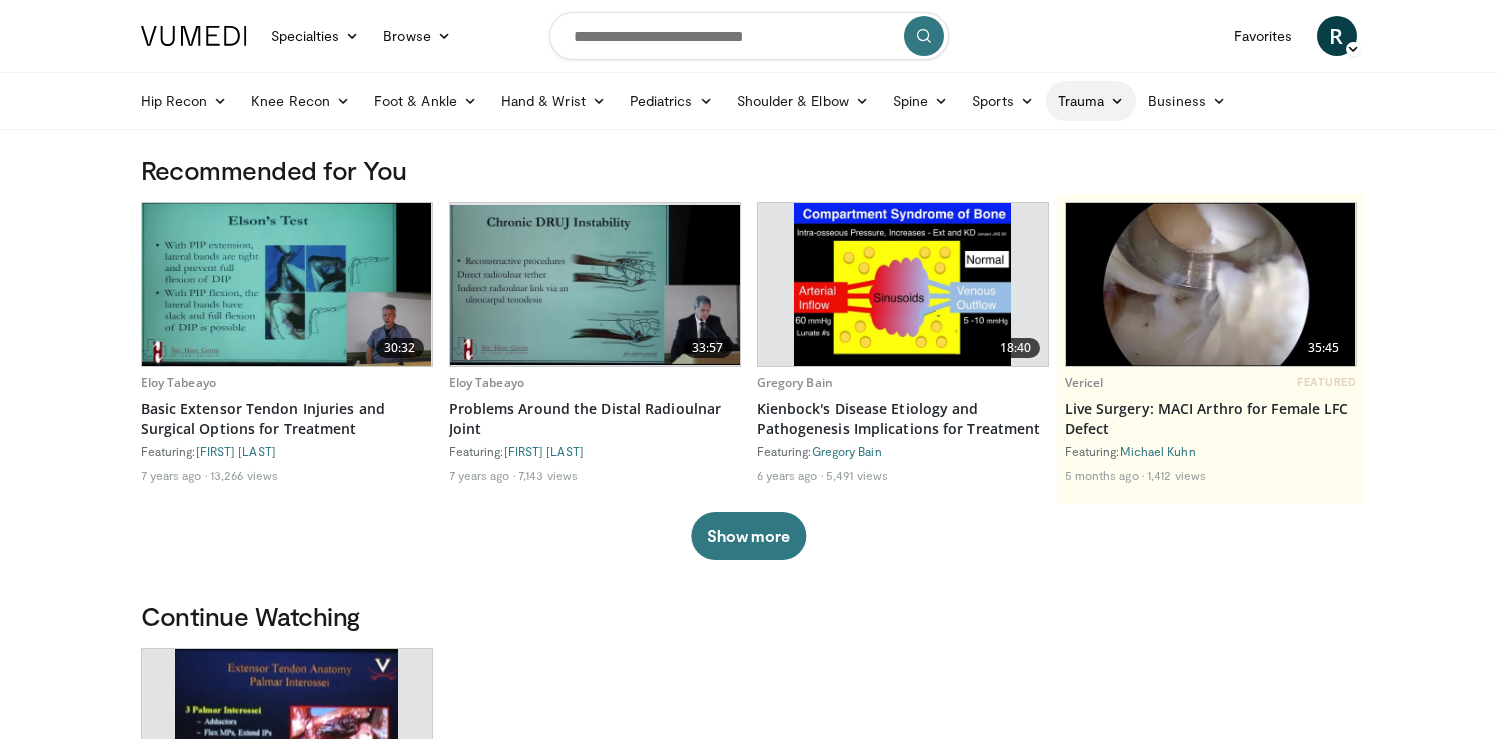 click on "Trauma" at bounding box center [1091, 101] 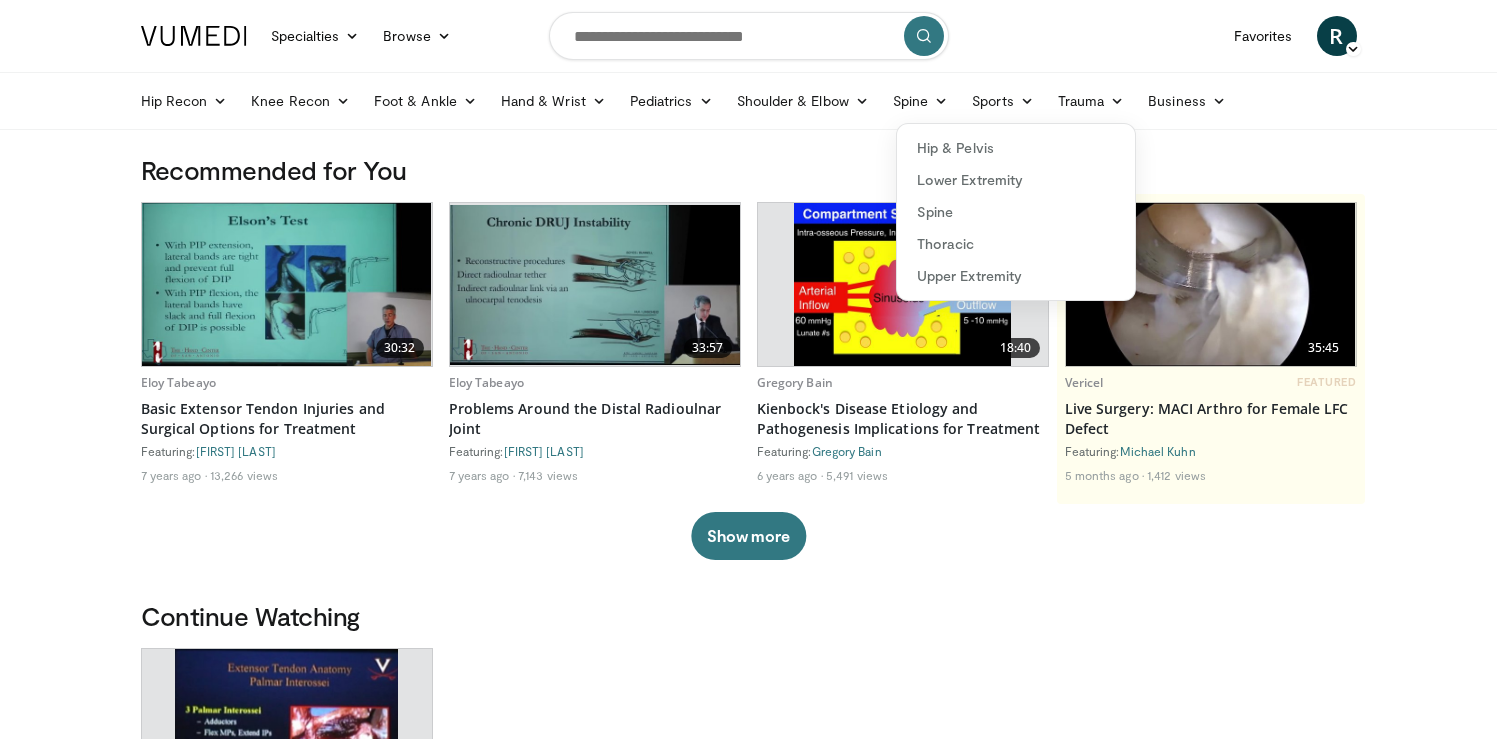 drag, startPoint x: 1454, startPoint y: 137, endPoint x: 1423, endPoint y: 153, distance: 34.88553 